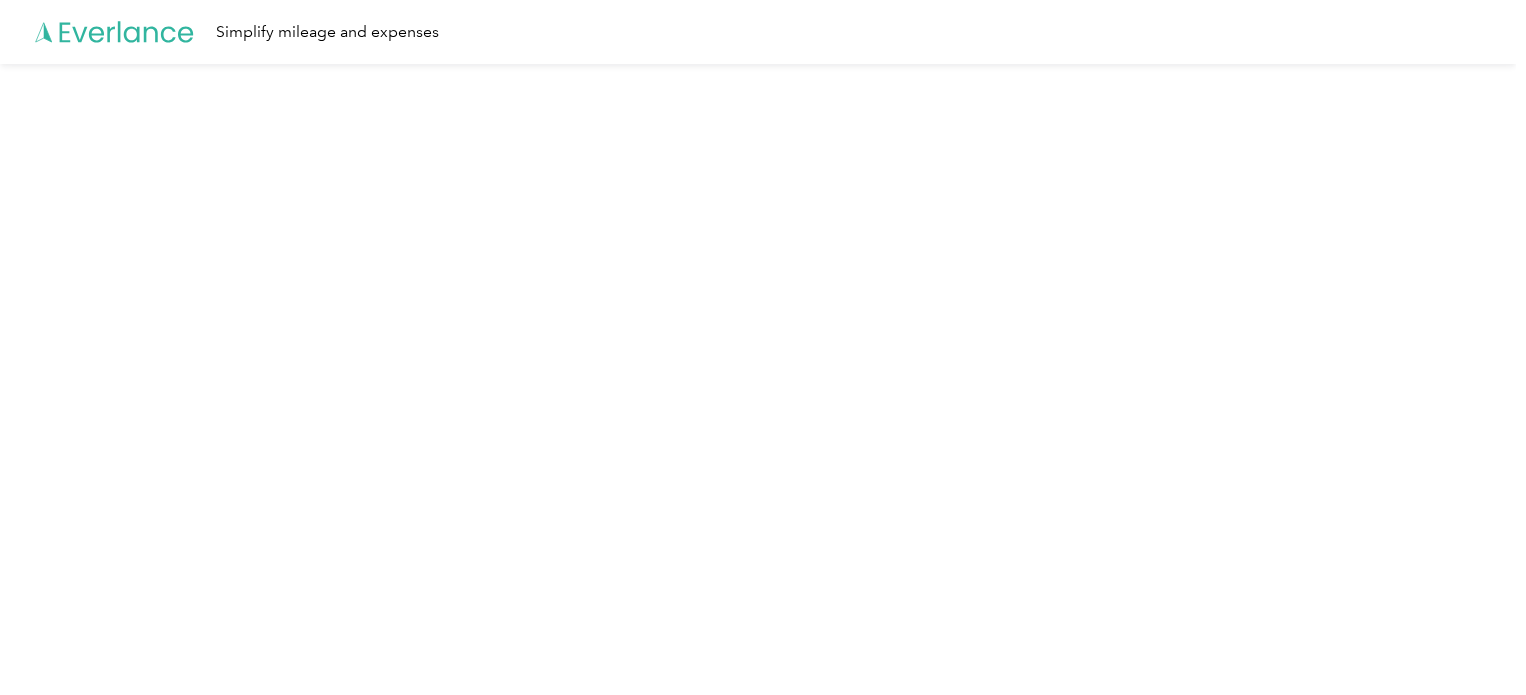 scroll, scrollTop: 0, scrollLeft: 0, axis: both 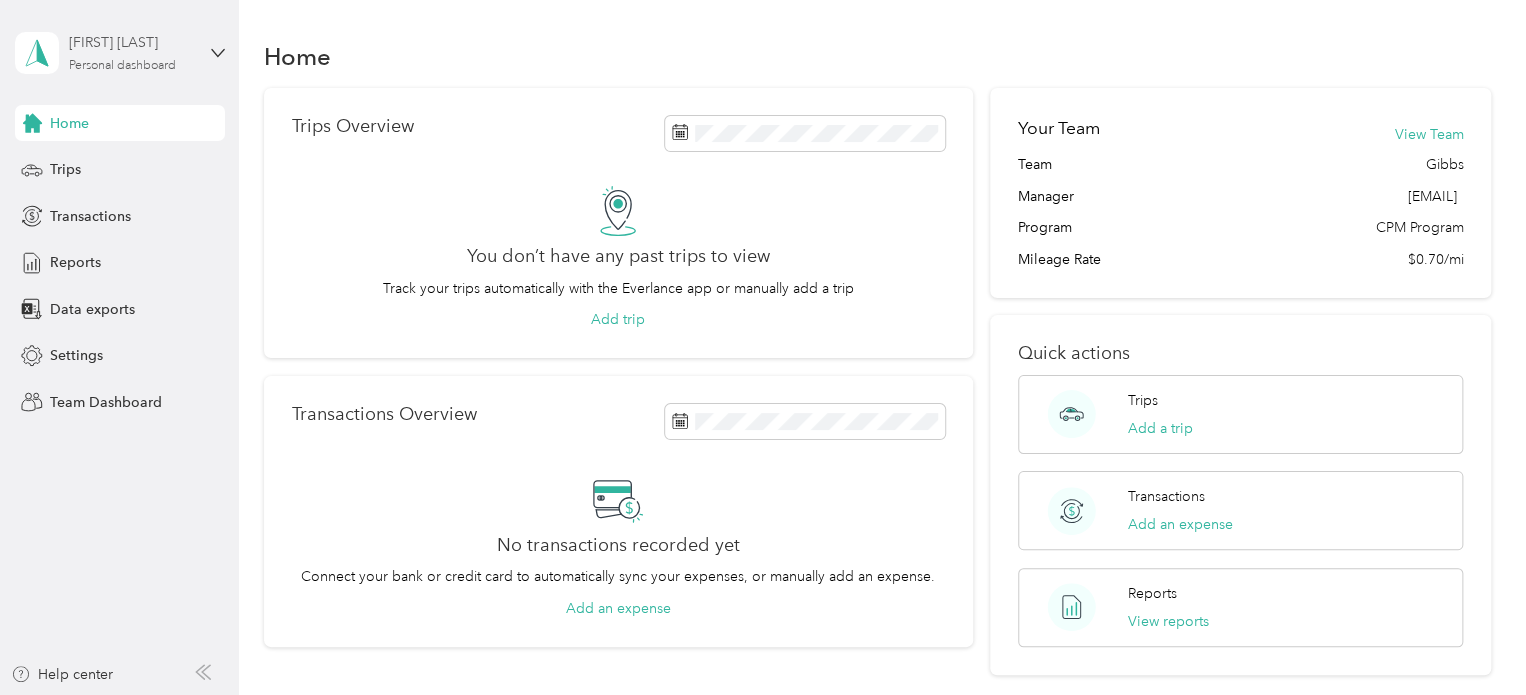 click on "[FIRST] [LAST] Personal dashboard" at bounding box center [131, 52] 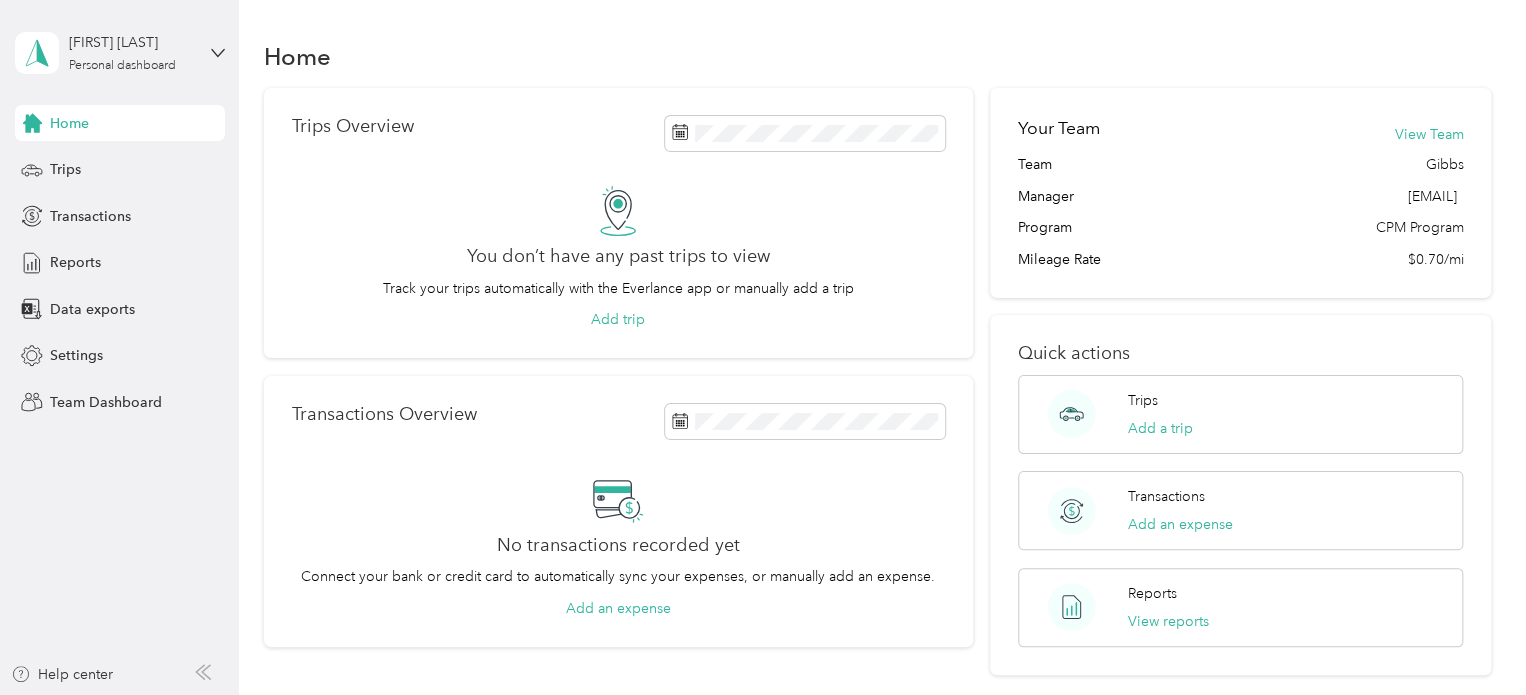 click on "Team dashboard Personal dashboard Log out" at bounding box center [167, 200] 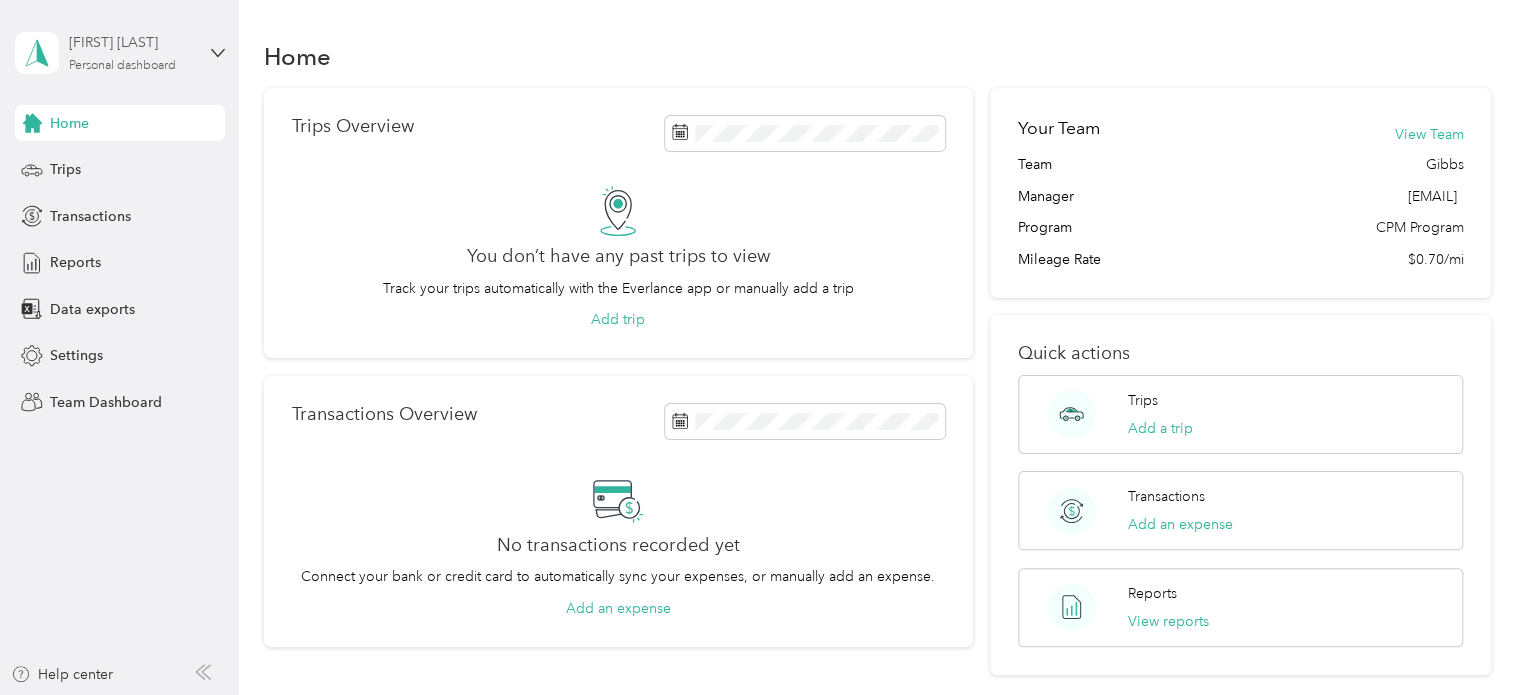 click on "[FIRST] [LAST] Personal dashboard" at bounding box center (131, 52) 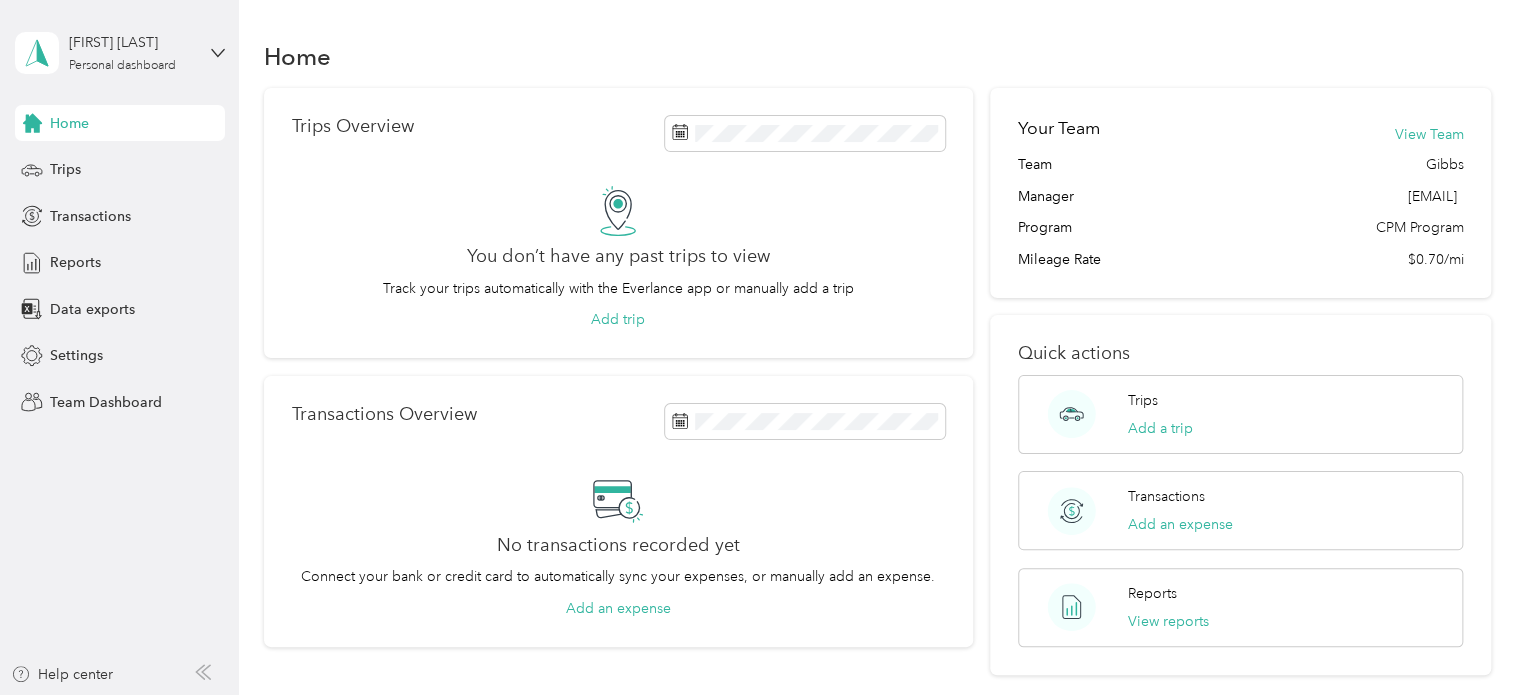 click on "Team dashboard" at bounding box center (85, 153) 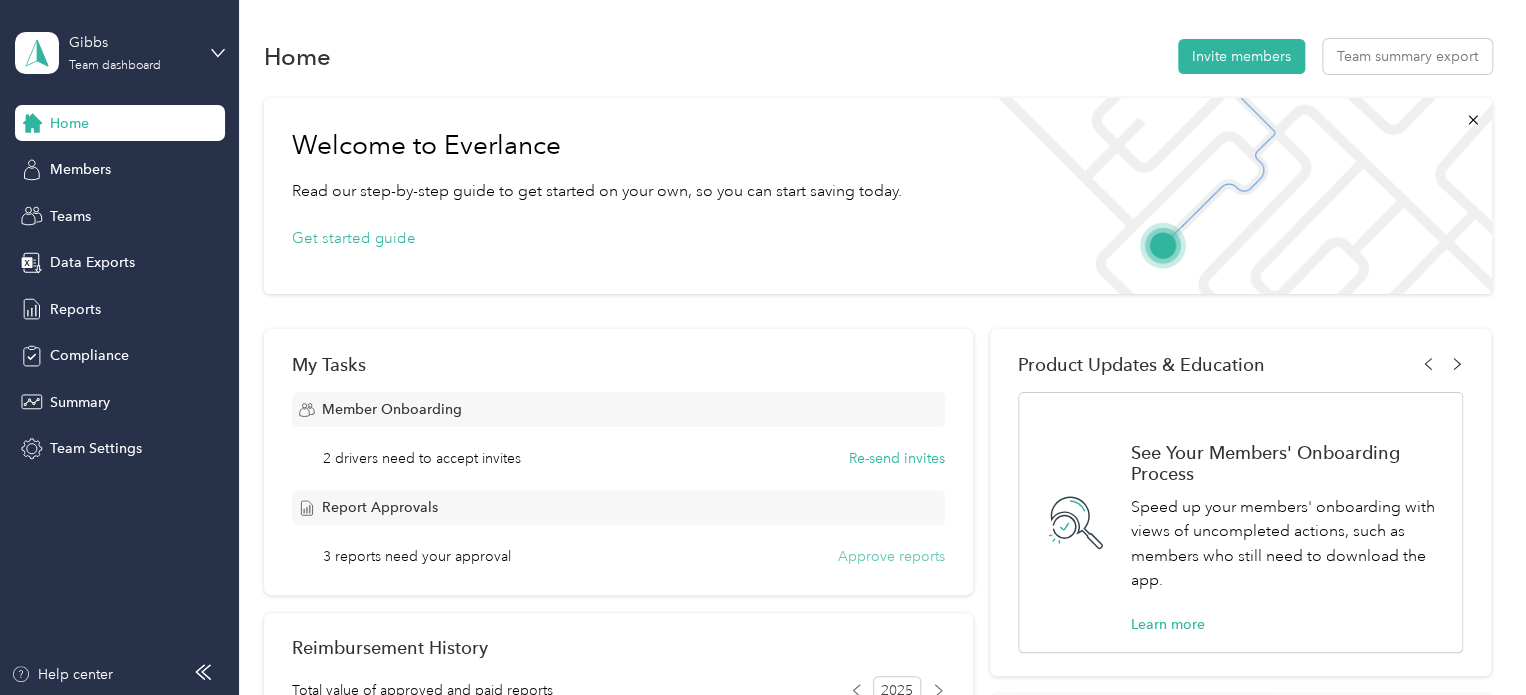 click on "Approve reports" at bounding box center (891, 556) 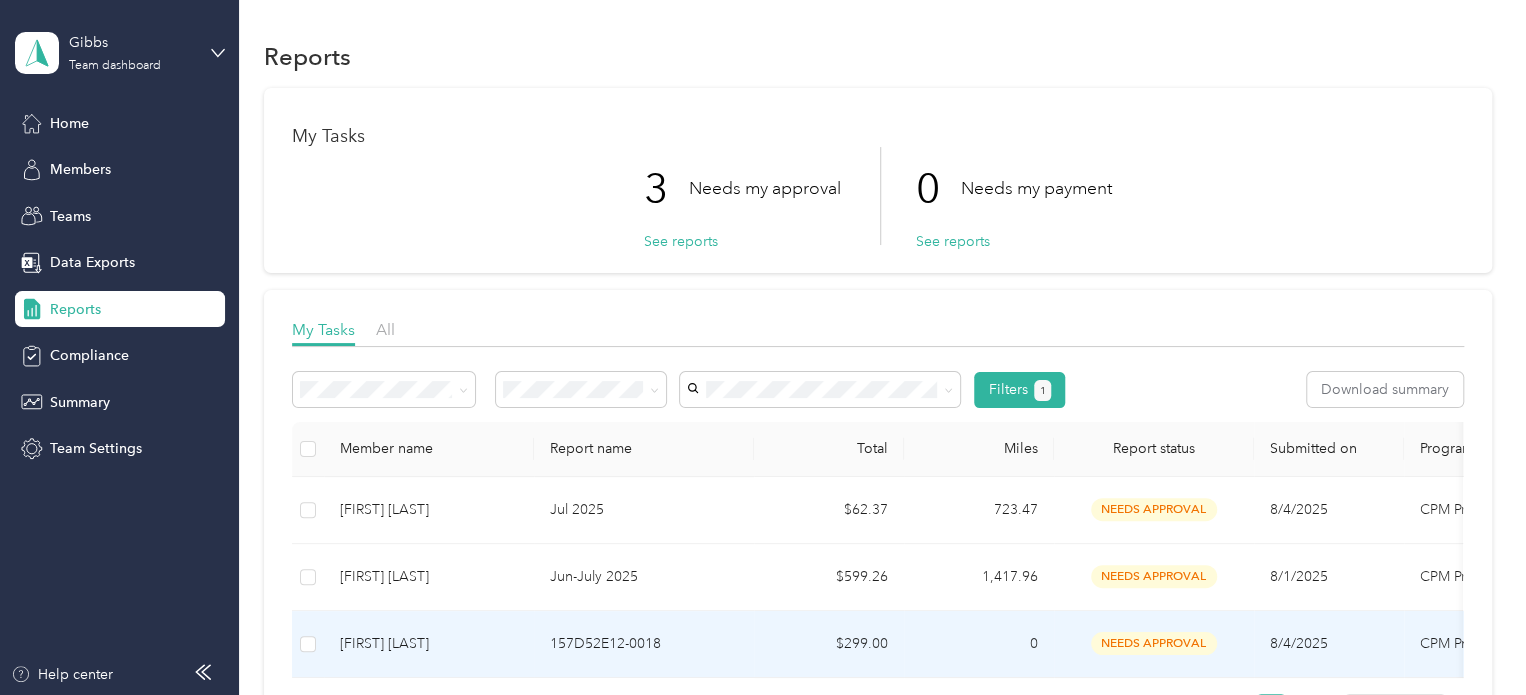 click on "needs approval" at bounding box center [1154, 643] 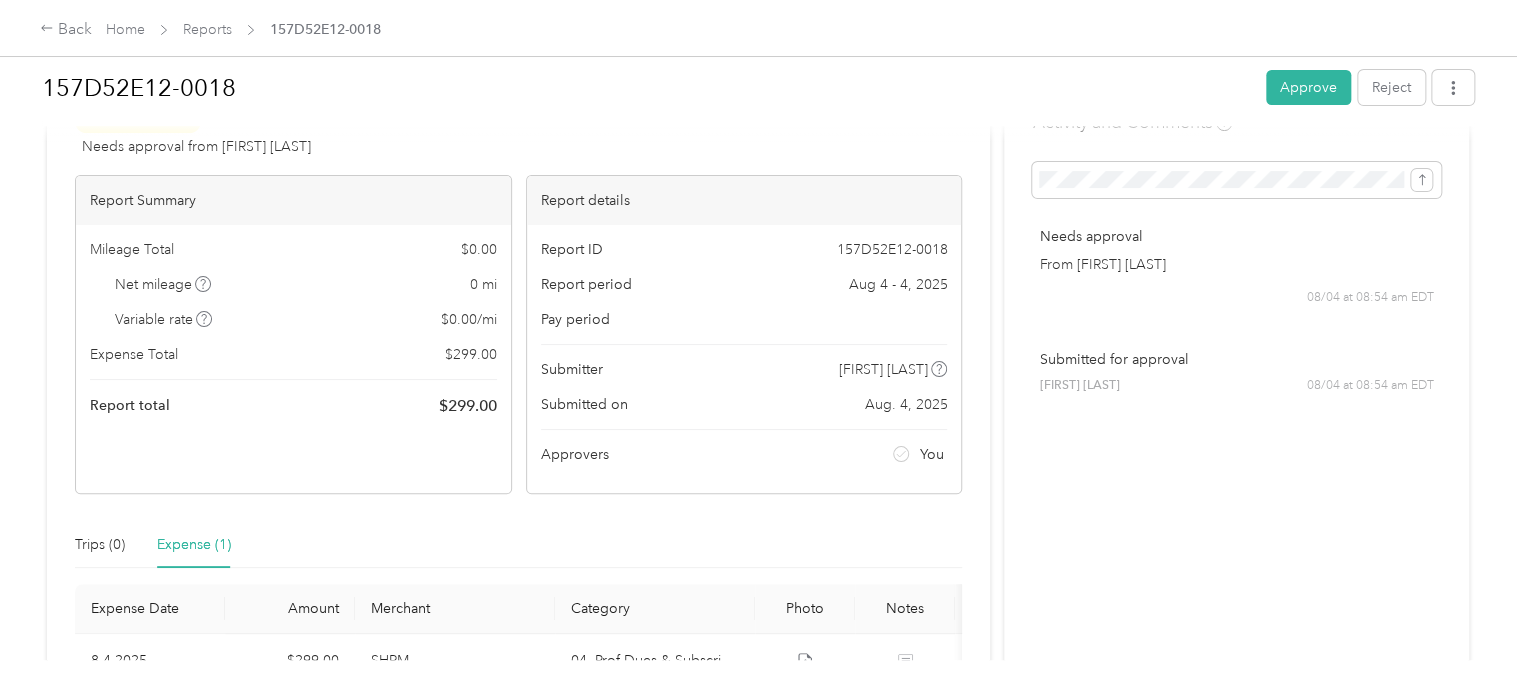 scroll, scrollTop: 262, scrollLeft: 0, axis: vertical 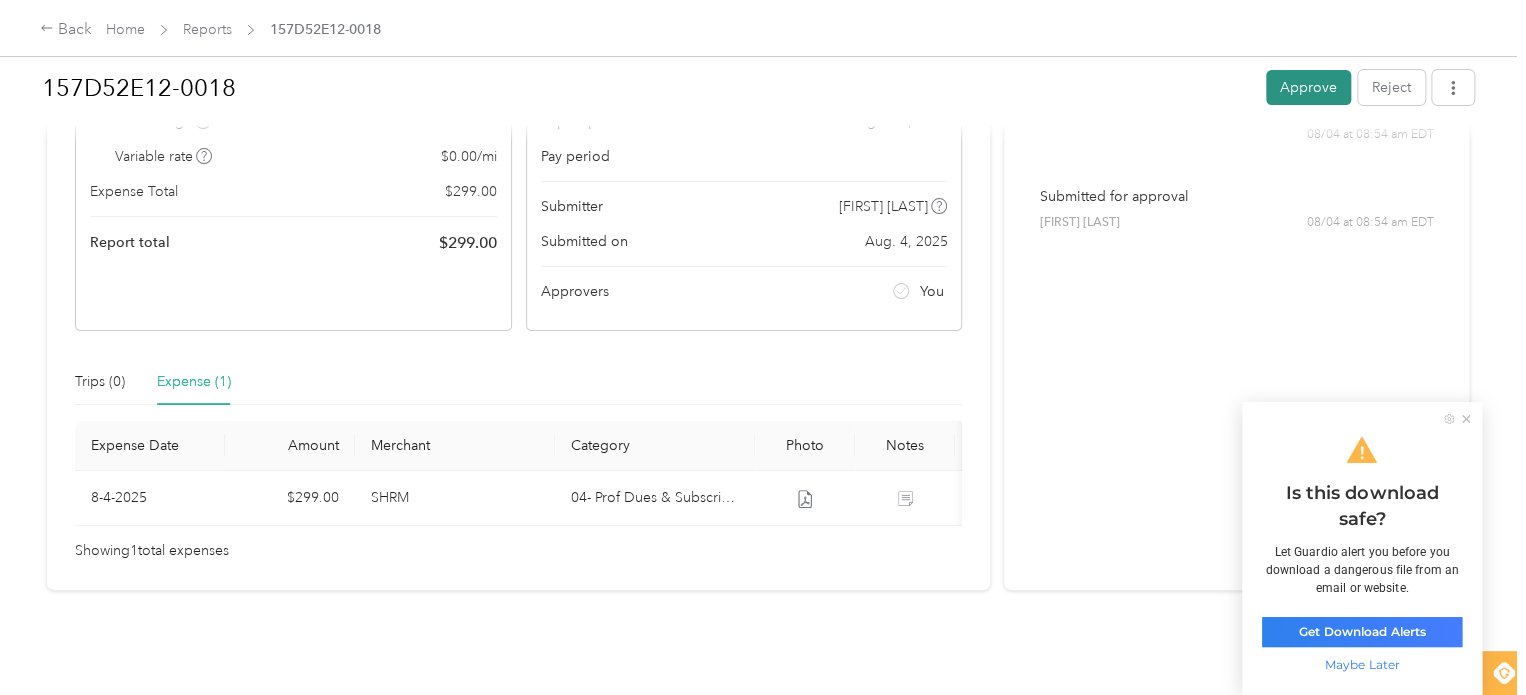 click on "Approve" at bounding box center (1308, 87) 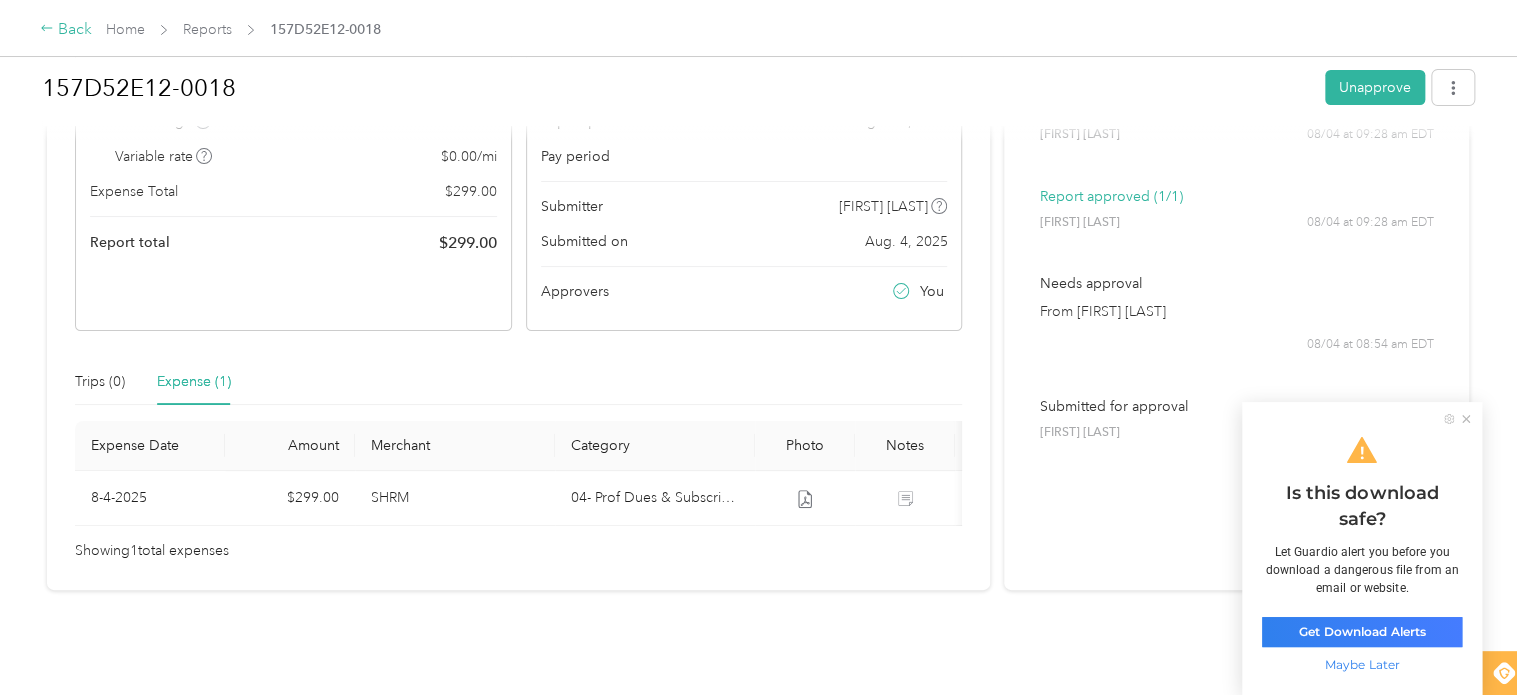 click on "Back" at bounding box center (66, 30) 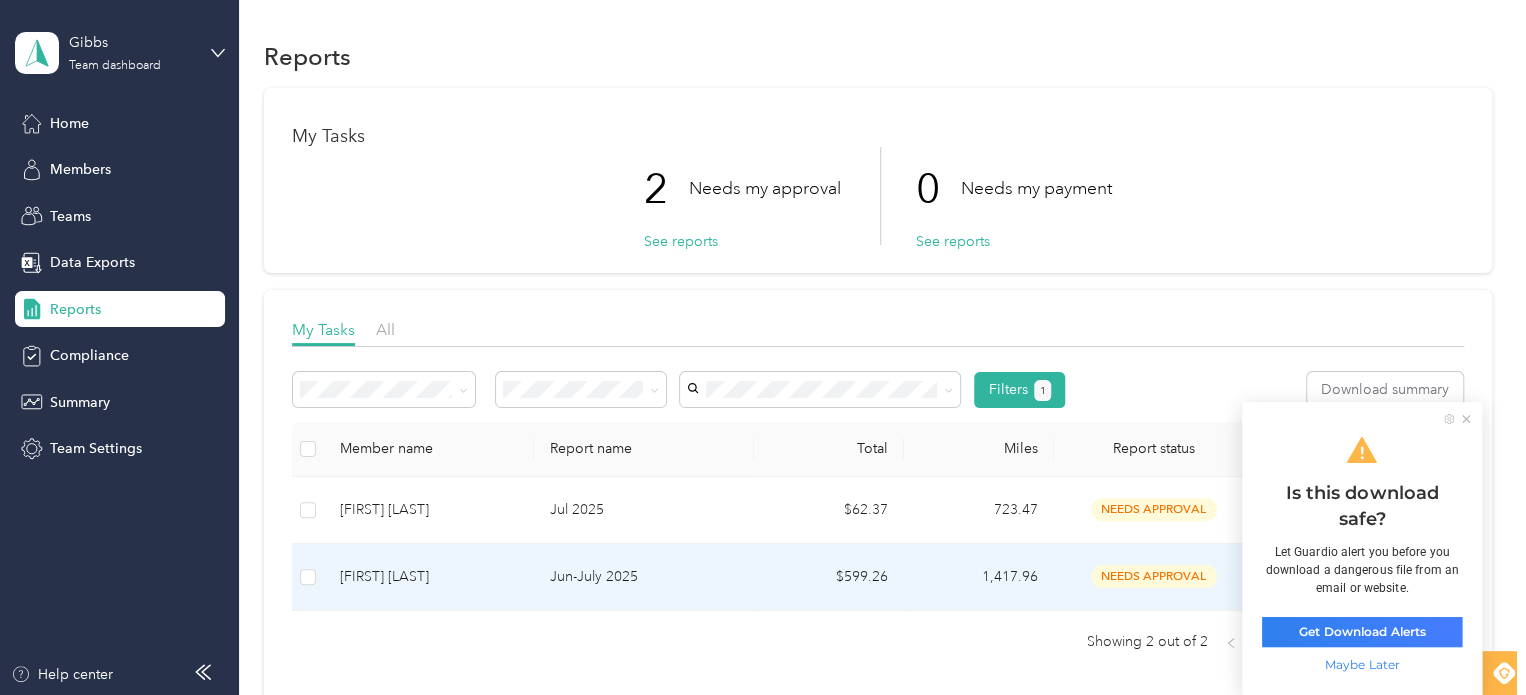 click on "Jun-July 2025" at bounding box center (644, 577) 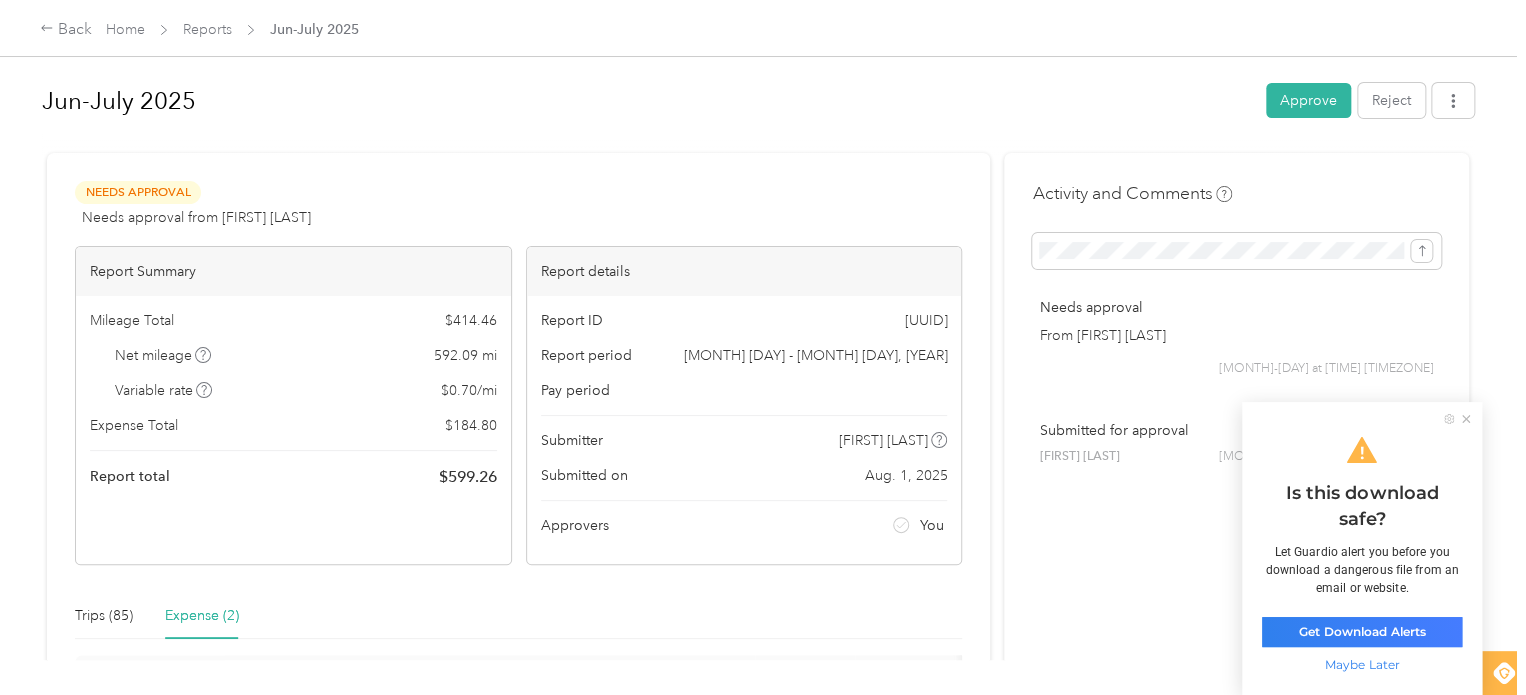 click 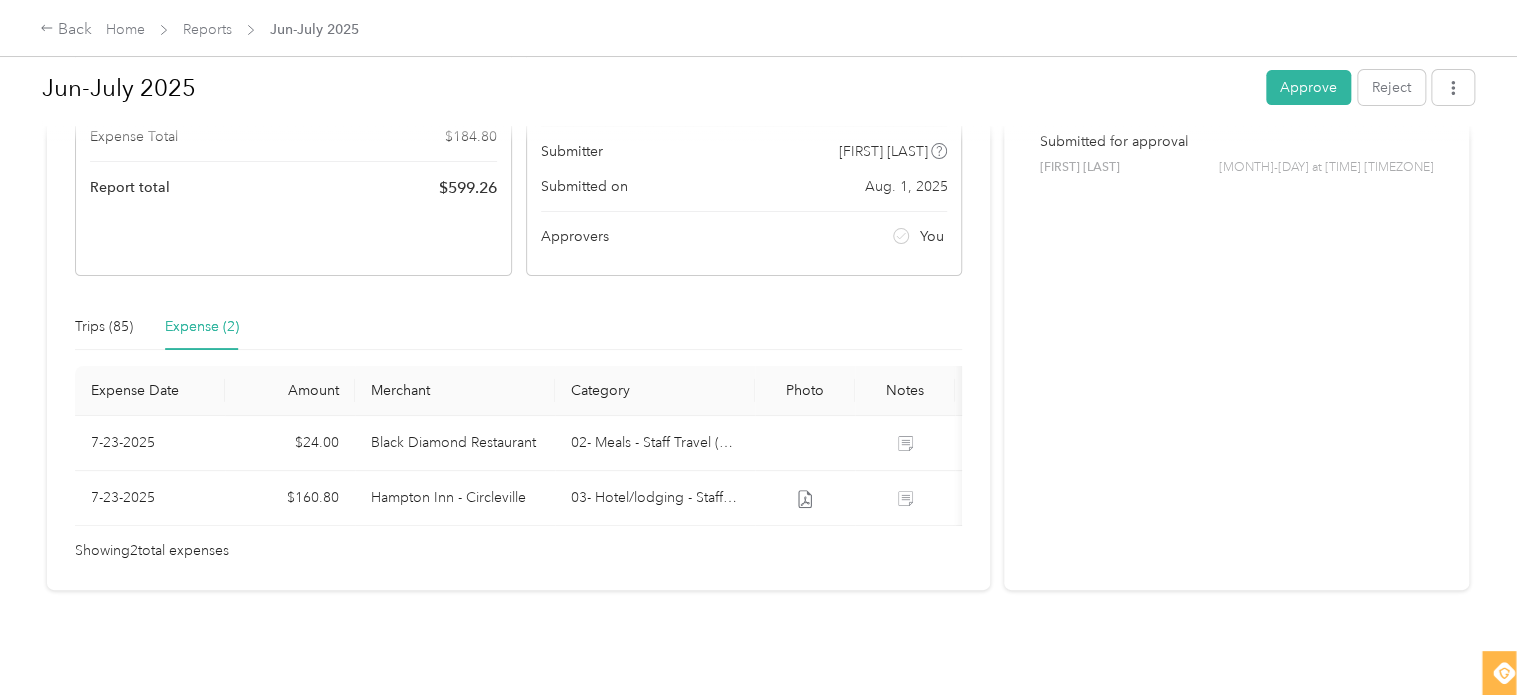 scroll, scrollTop: 317, scrollLeft: 0, axis: vertical 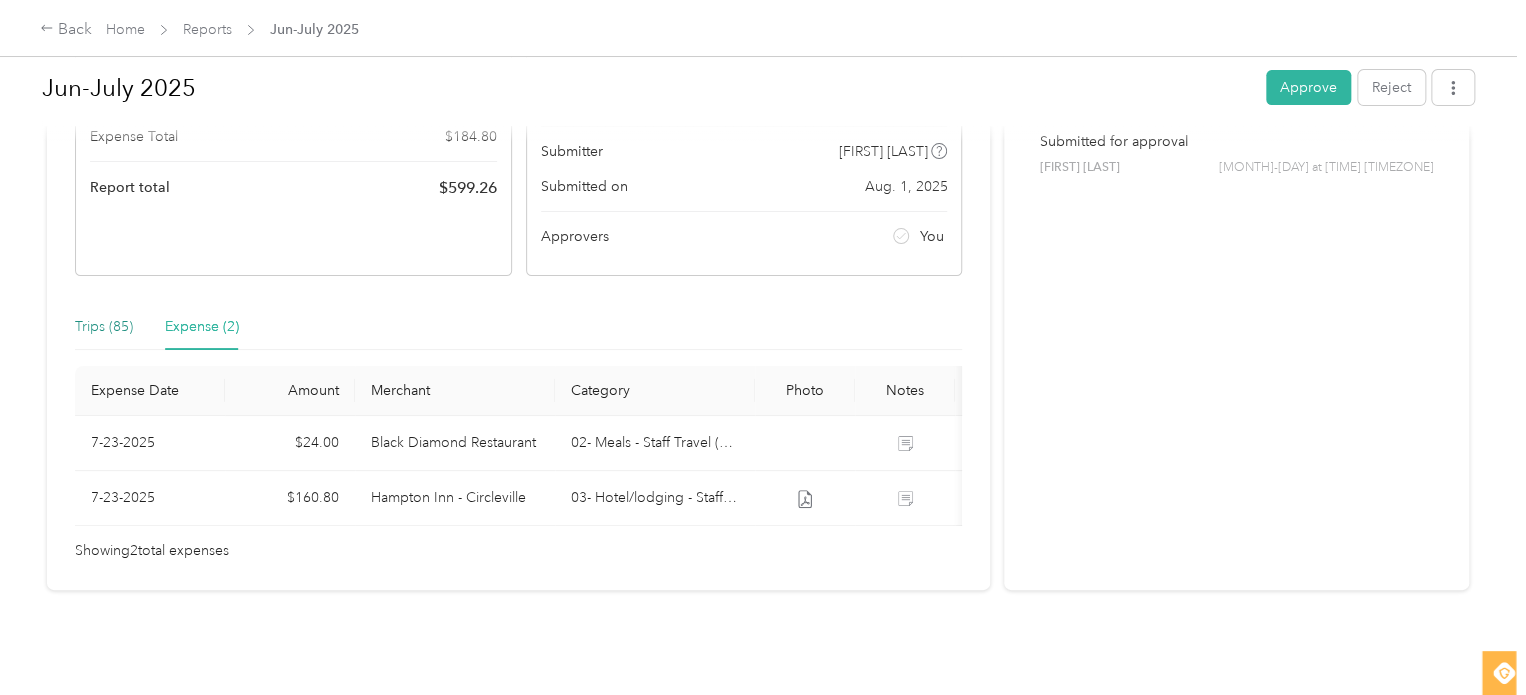 click on "Trips (85)" at bounding box center [104, 327] 